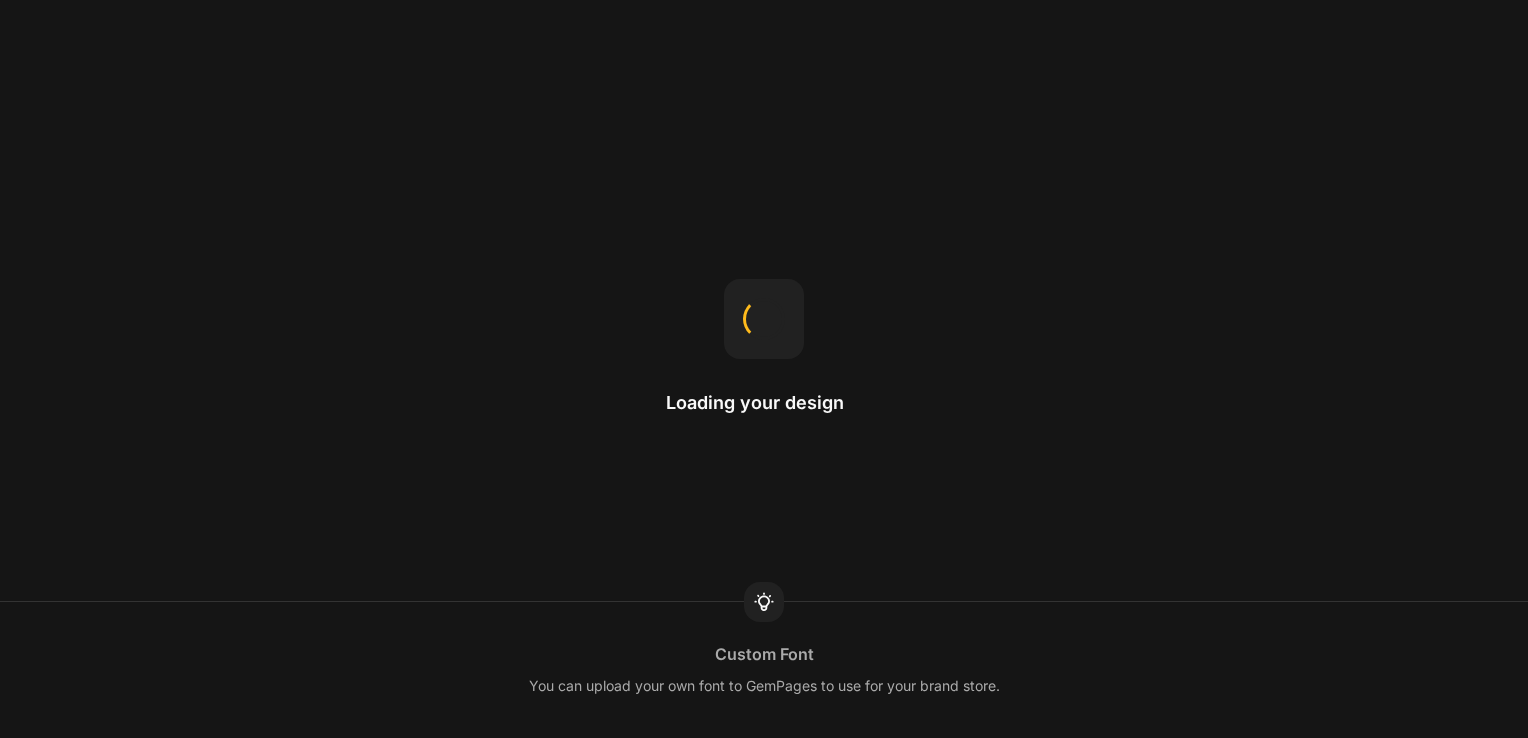 scroll, scrollTop: 0, scrollLeft: 0, axis: both 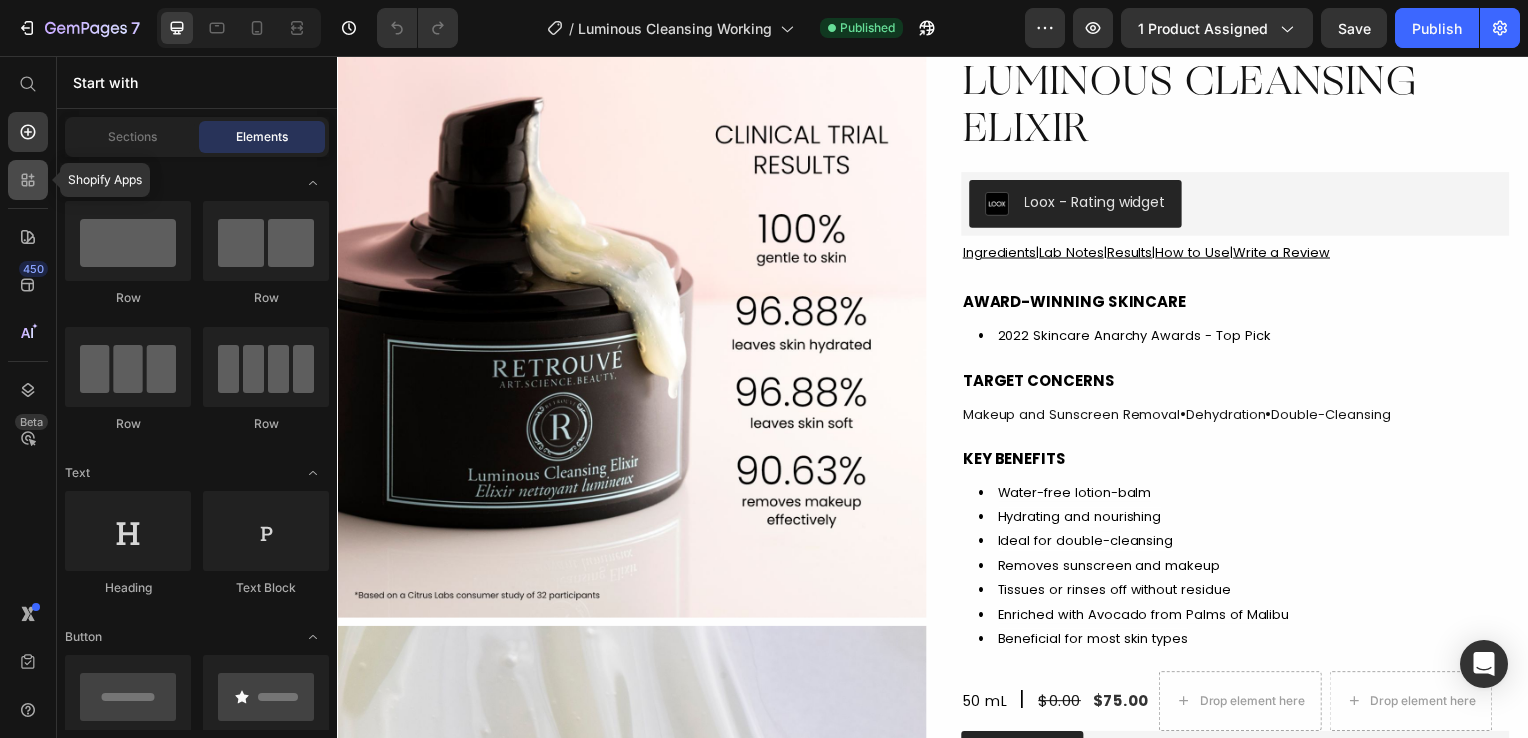 click 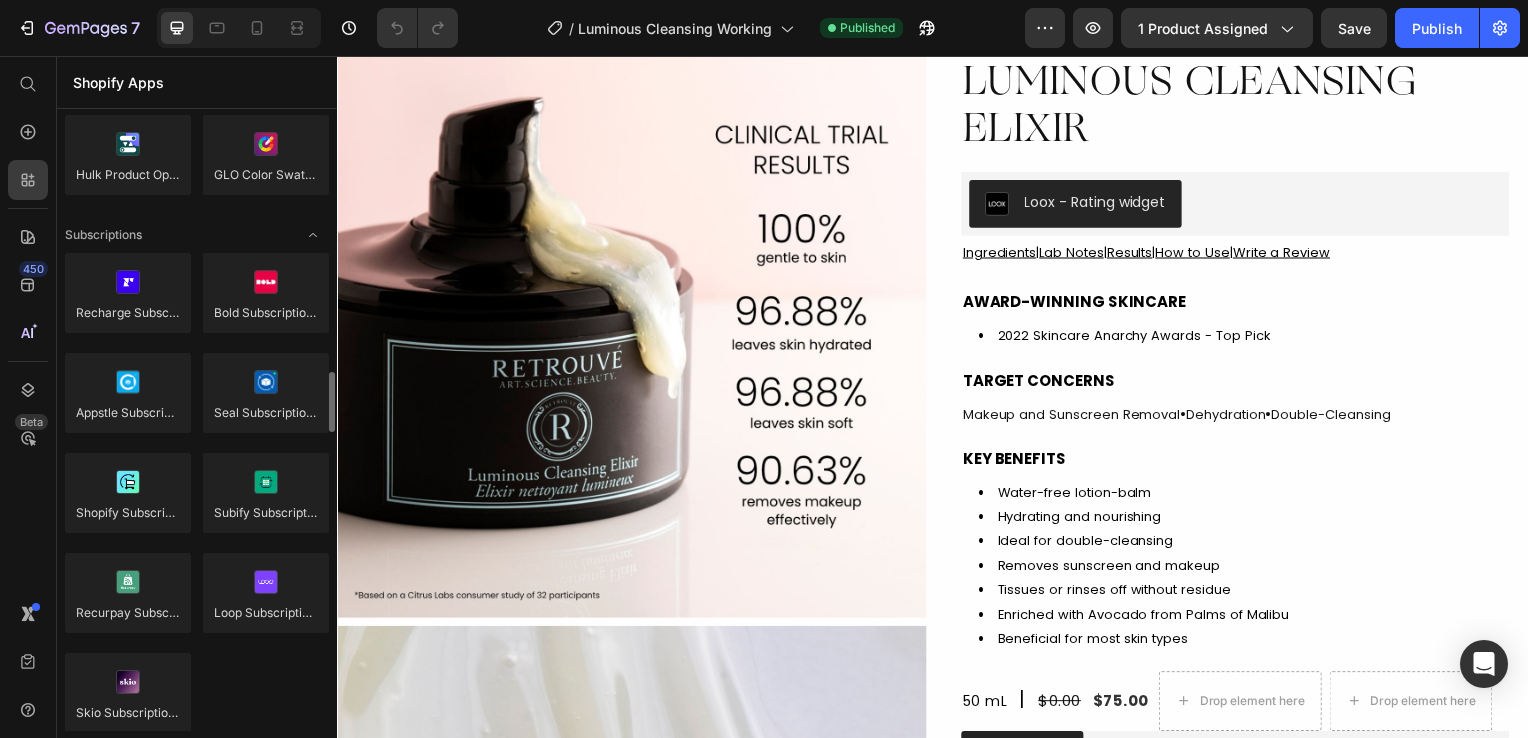 scroll, scrollTop: 2657, scrollLeft: 0, axis: vertical 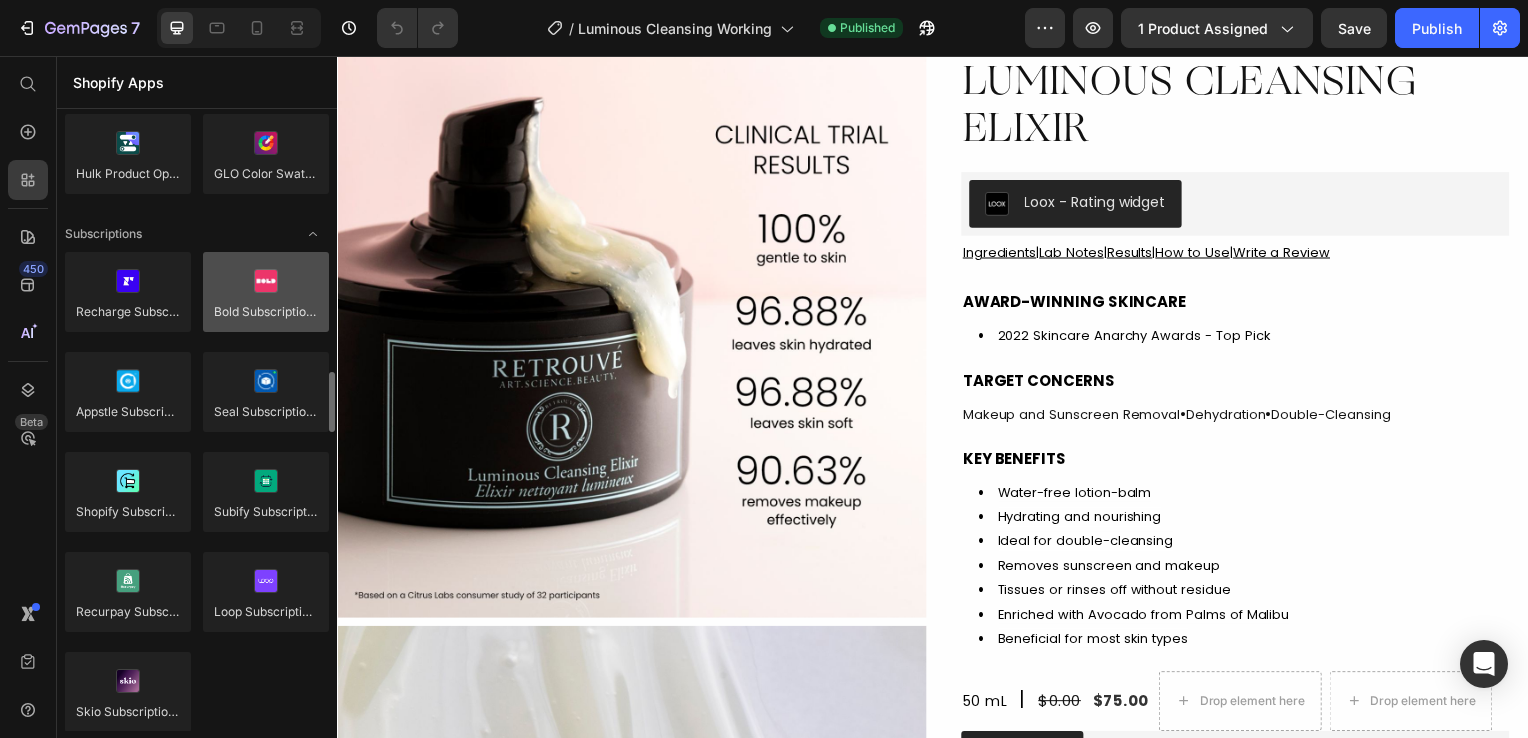 click at bounding box center (266, 292) 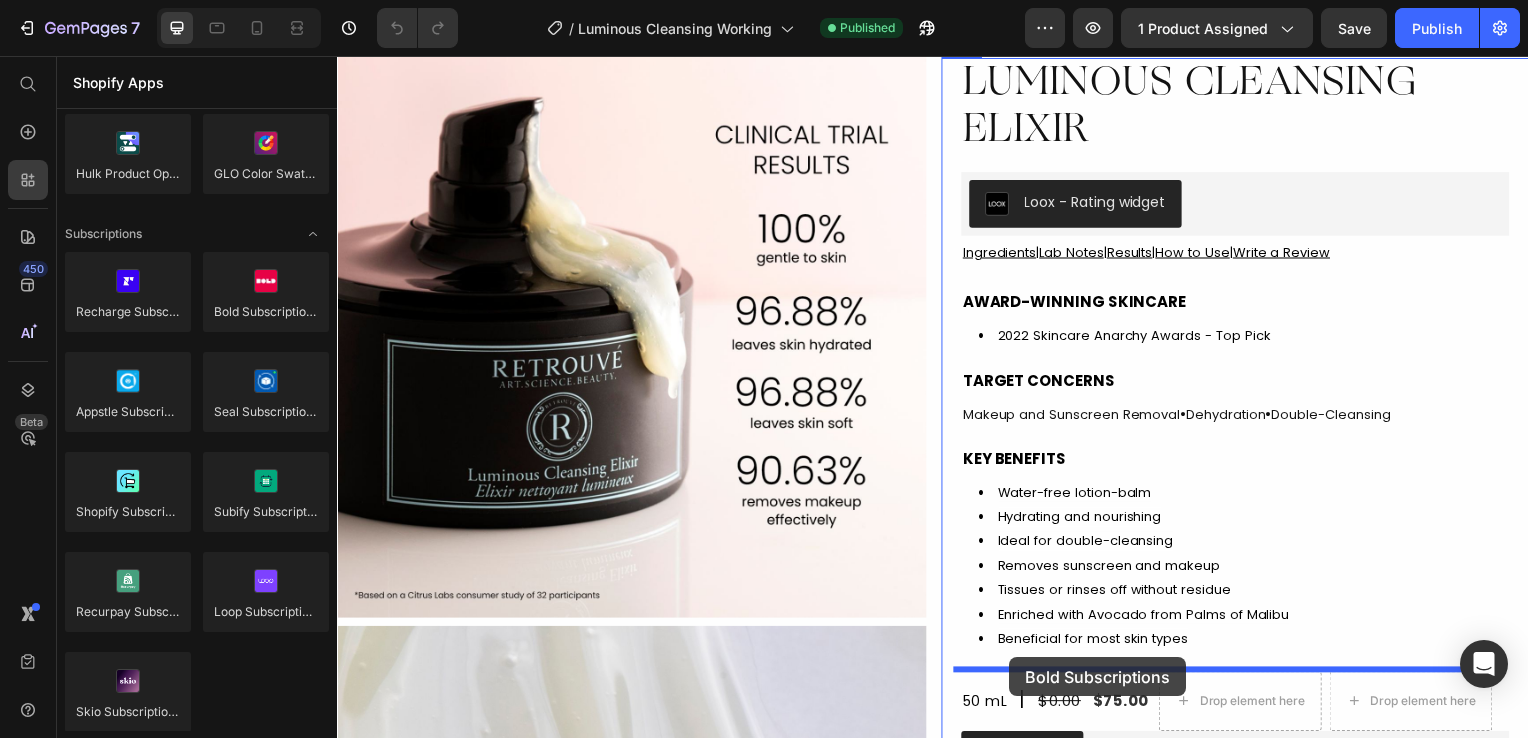 drag, startPoint x: 583, startPoint y: 369, endPoint x: 1014, endPoint y: 662, distance: 521.1622 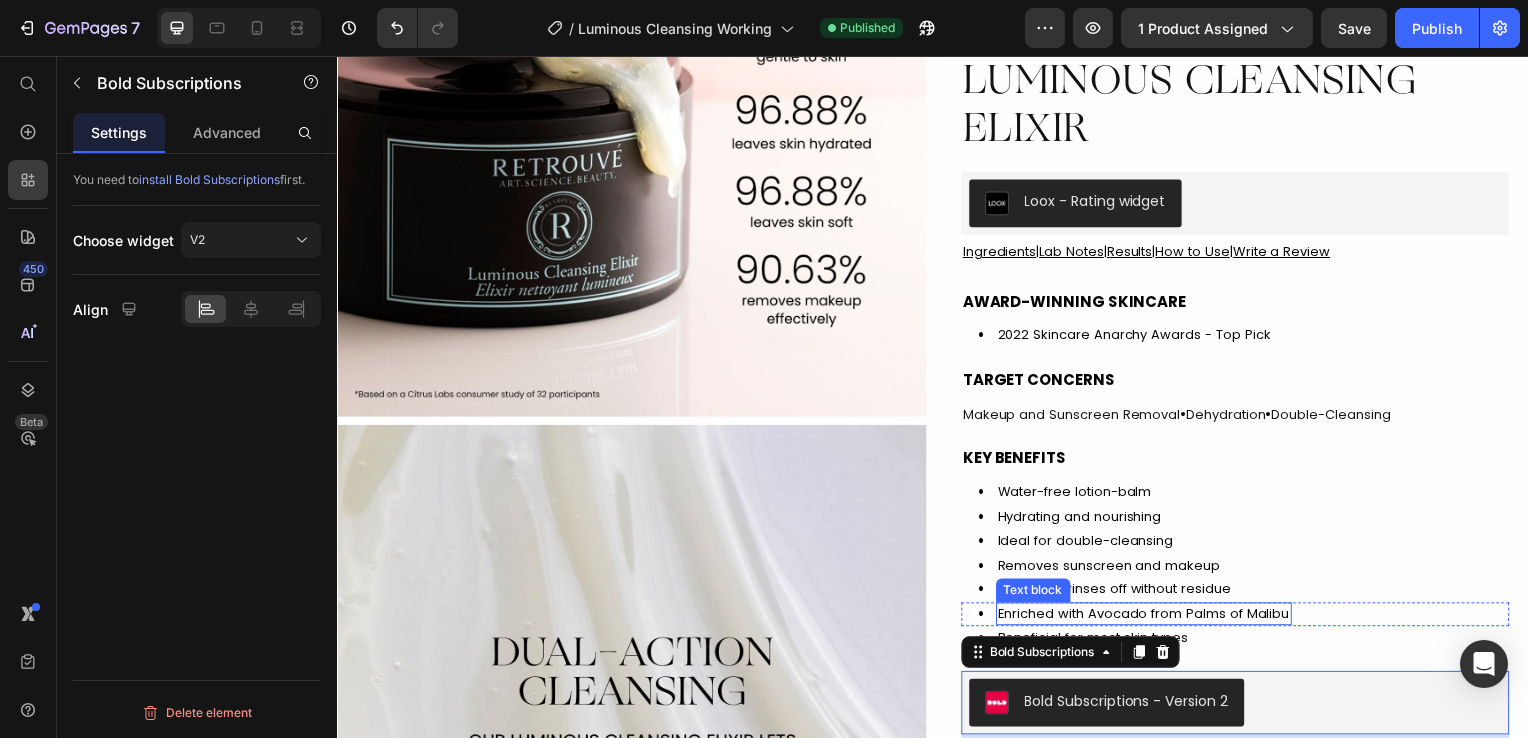 scroll, scrollTop: 1014, scrollLeft: 0, axis: vertical 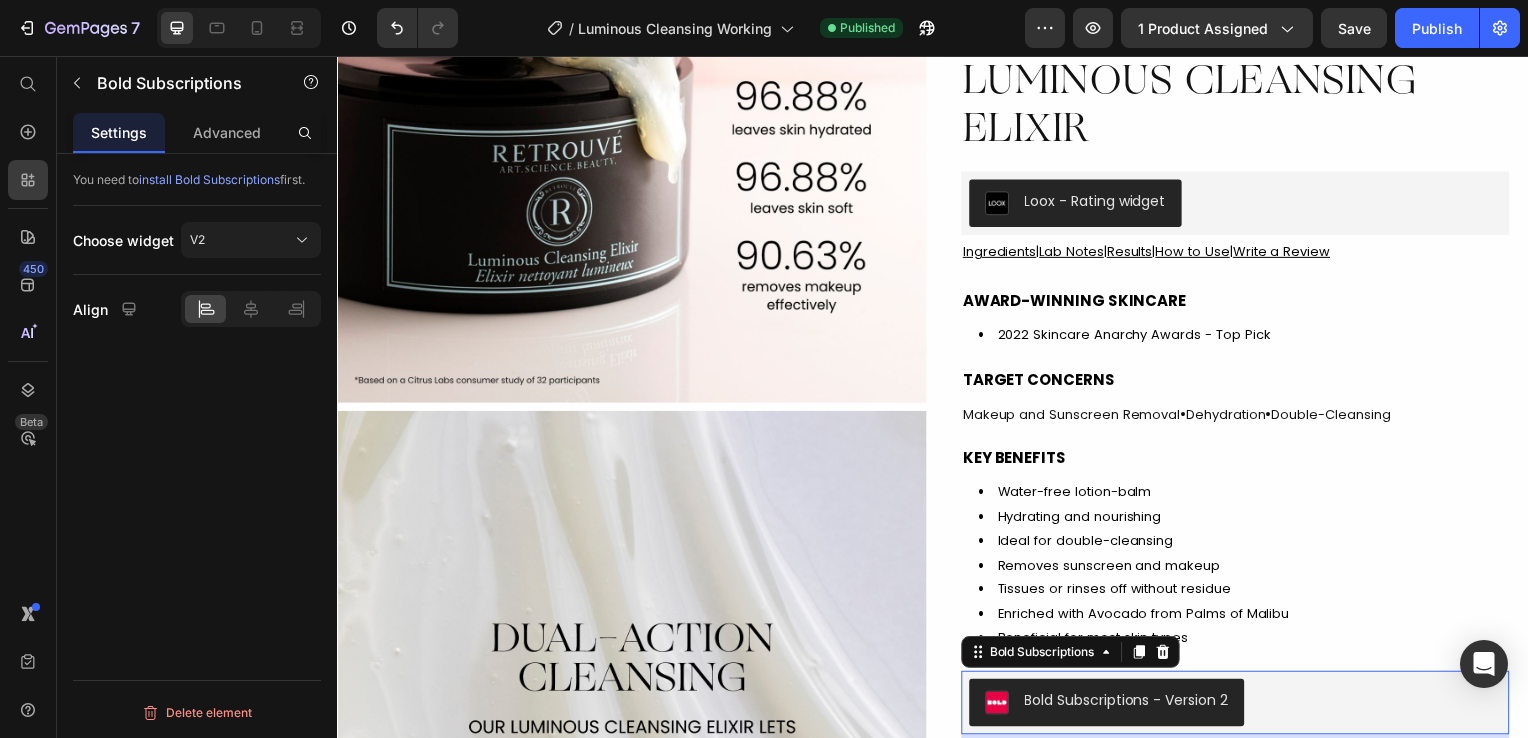 click on "Bold Subscriptions - Version 2" at bounding box center [1131, 706] 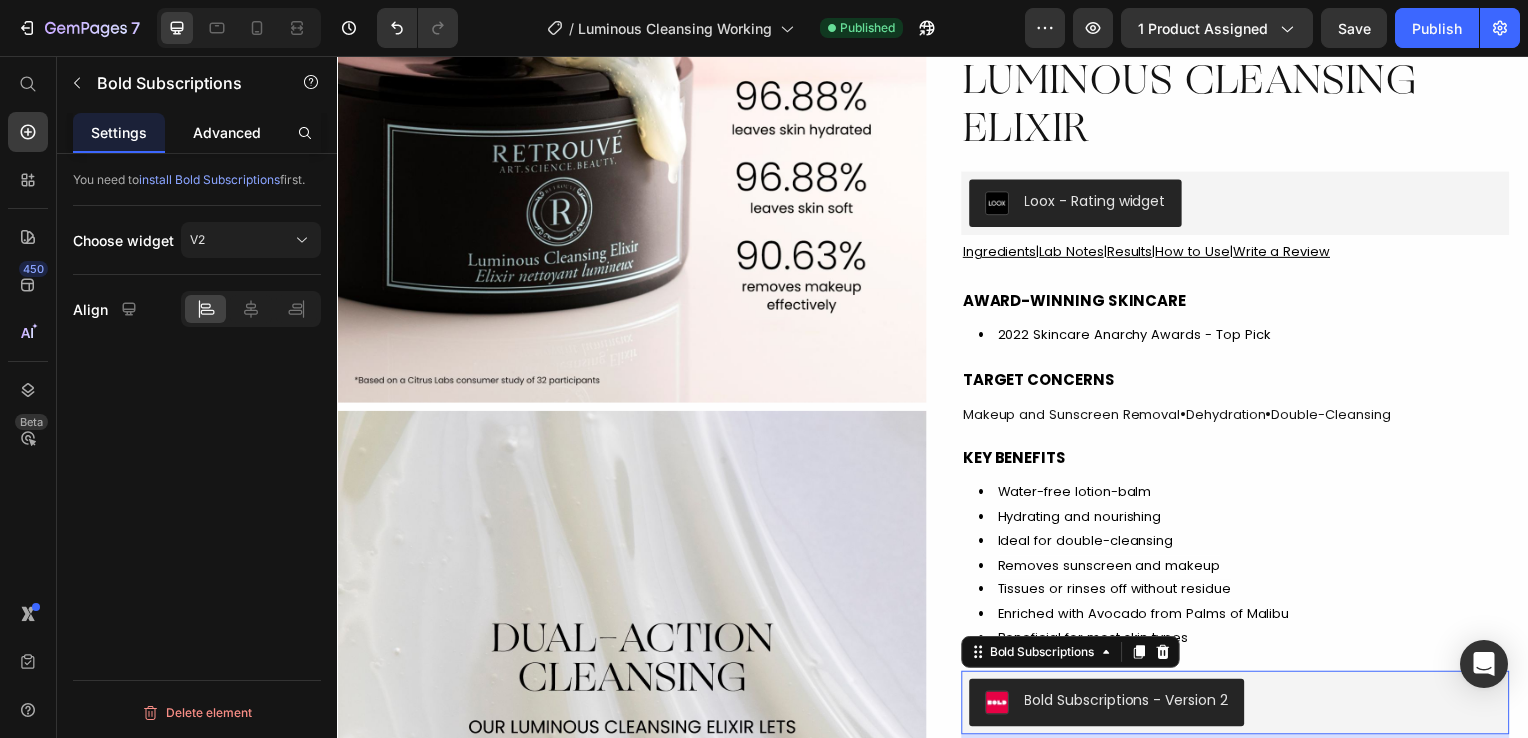 click on "Advanced" at bounding box center [227, 132] 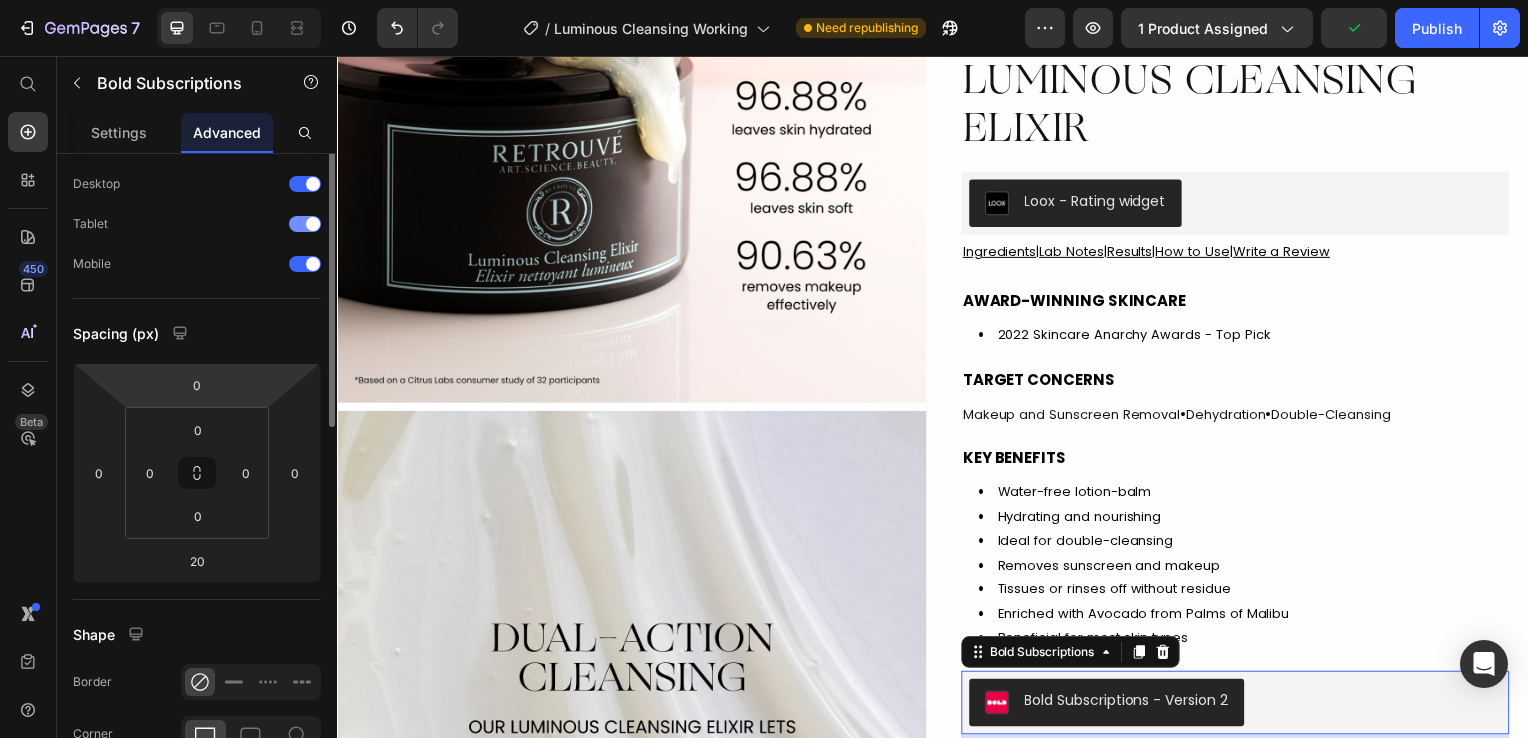 scroll, scrollTop: 0, scrollLeft: 0, axis: both 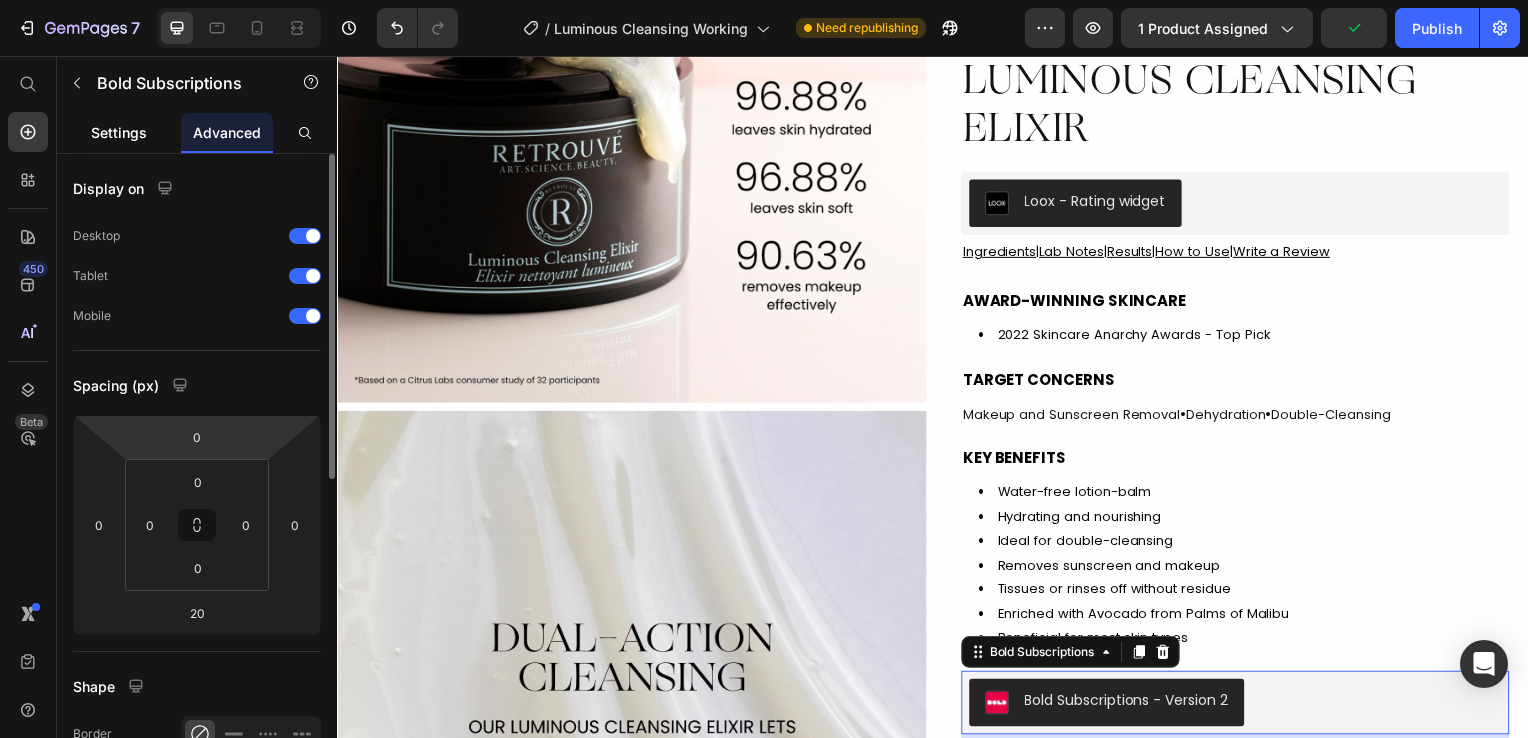 click on "Settings" at bounding box center (119, 132) 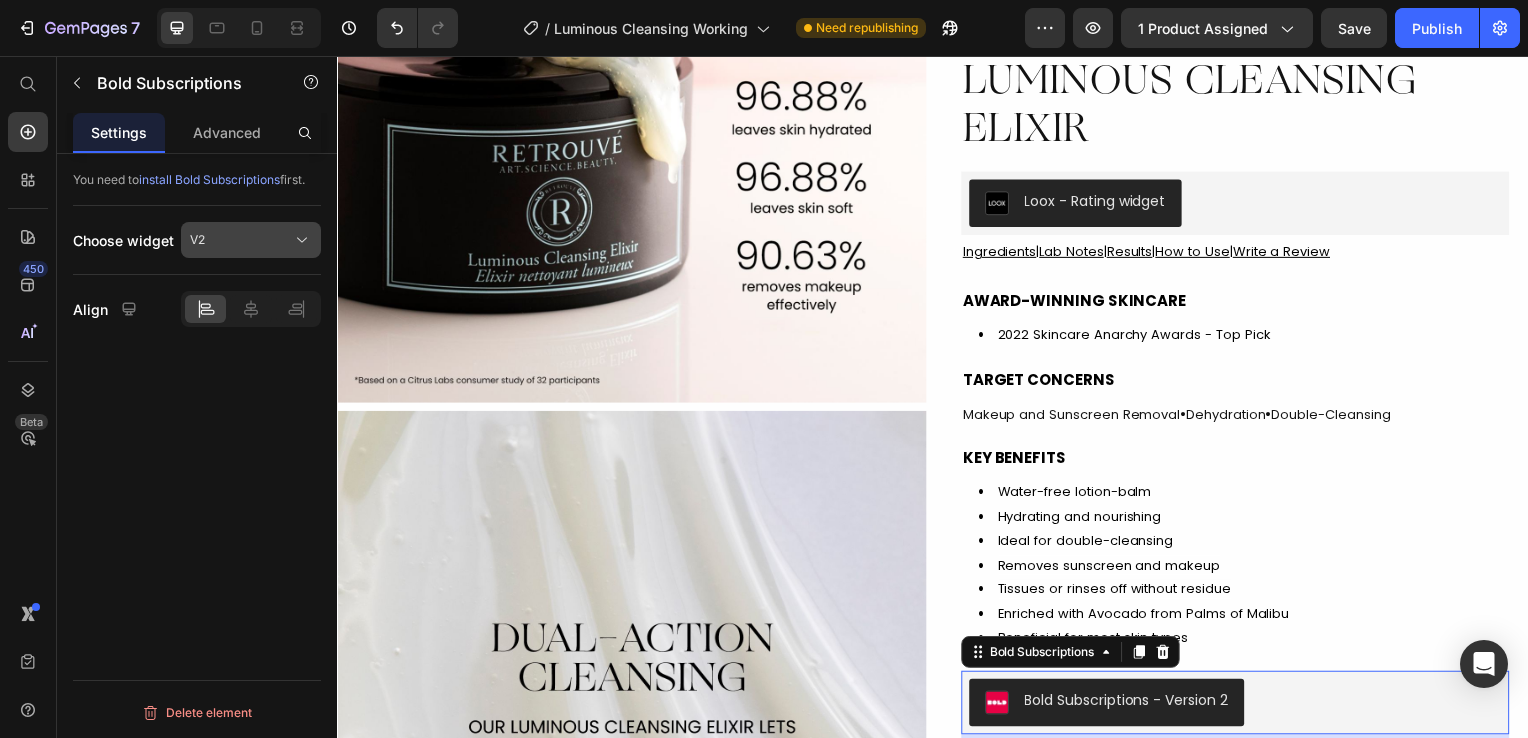 click on "V2" 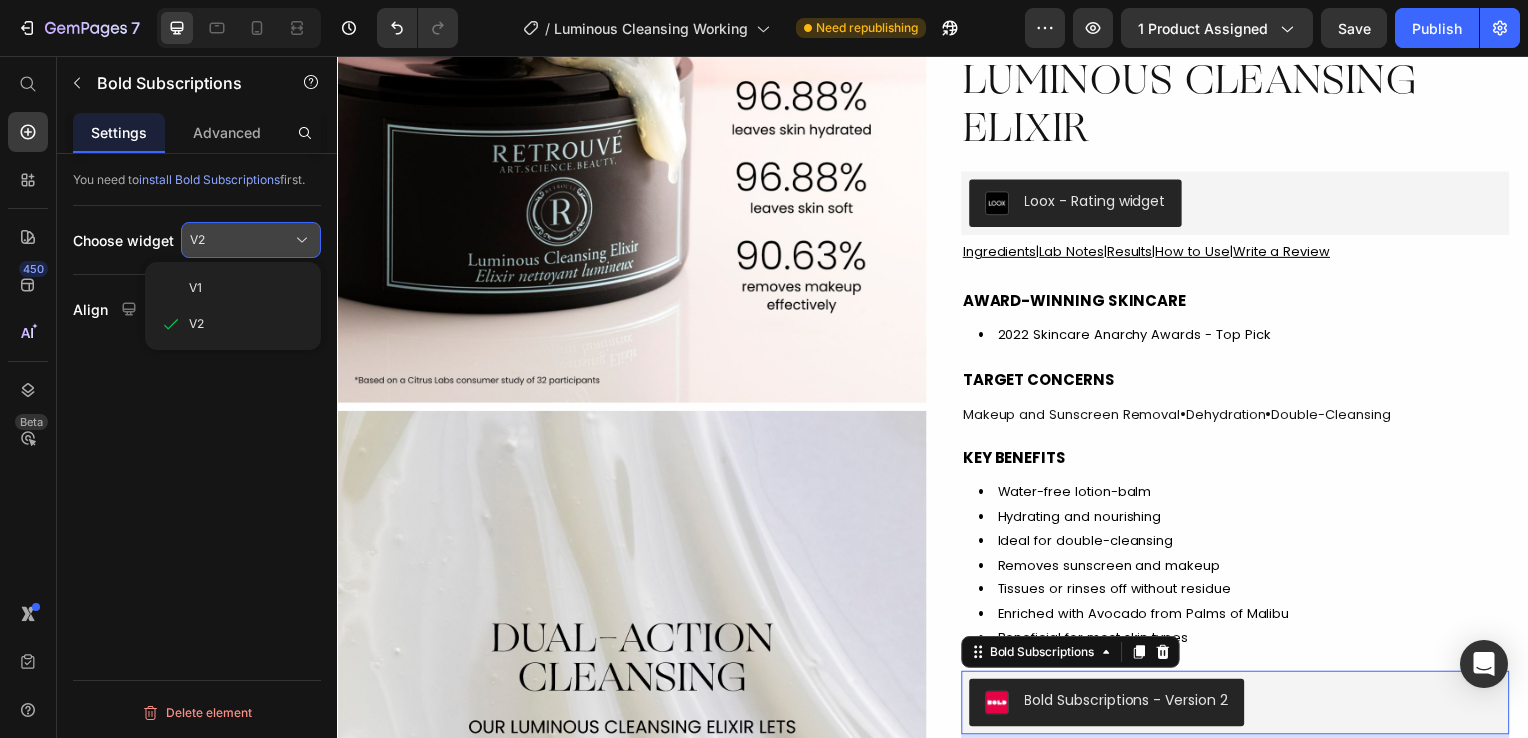 click on "V2" 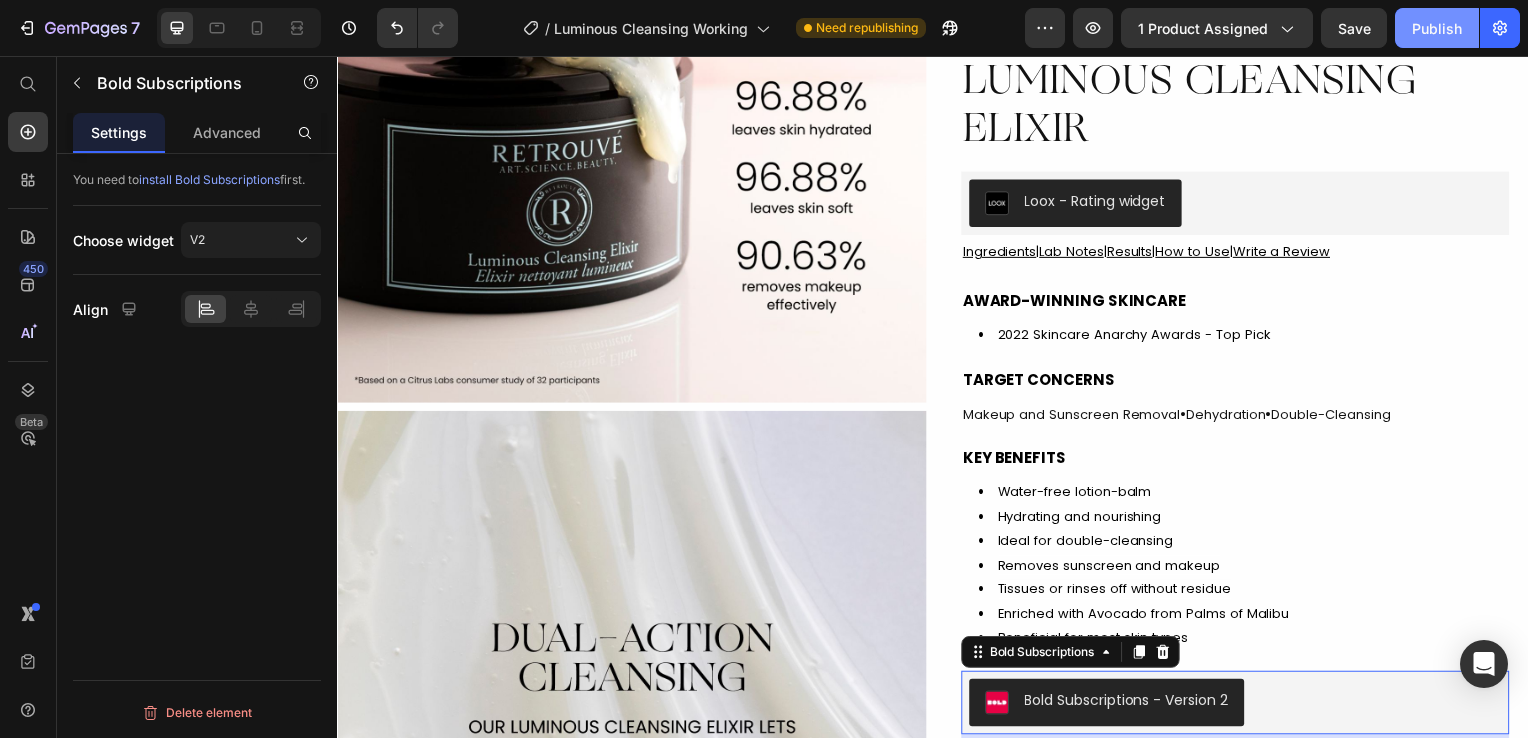 click on "Publish" at bounding box center [1437, 28] 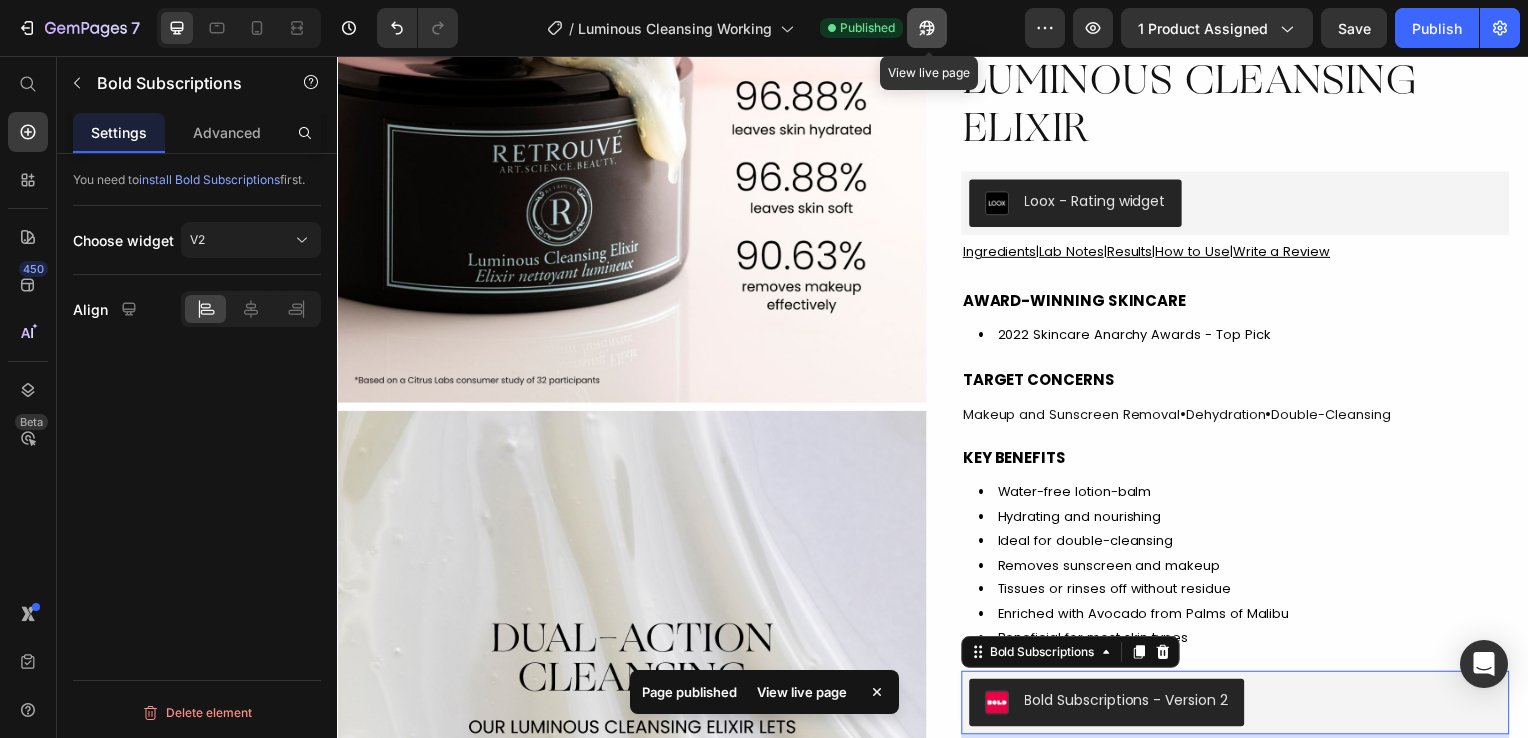 click 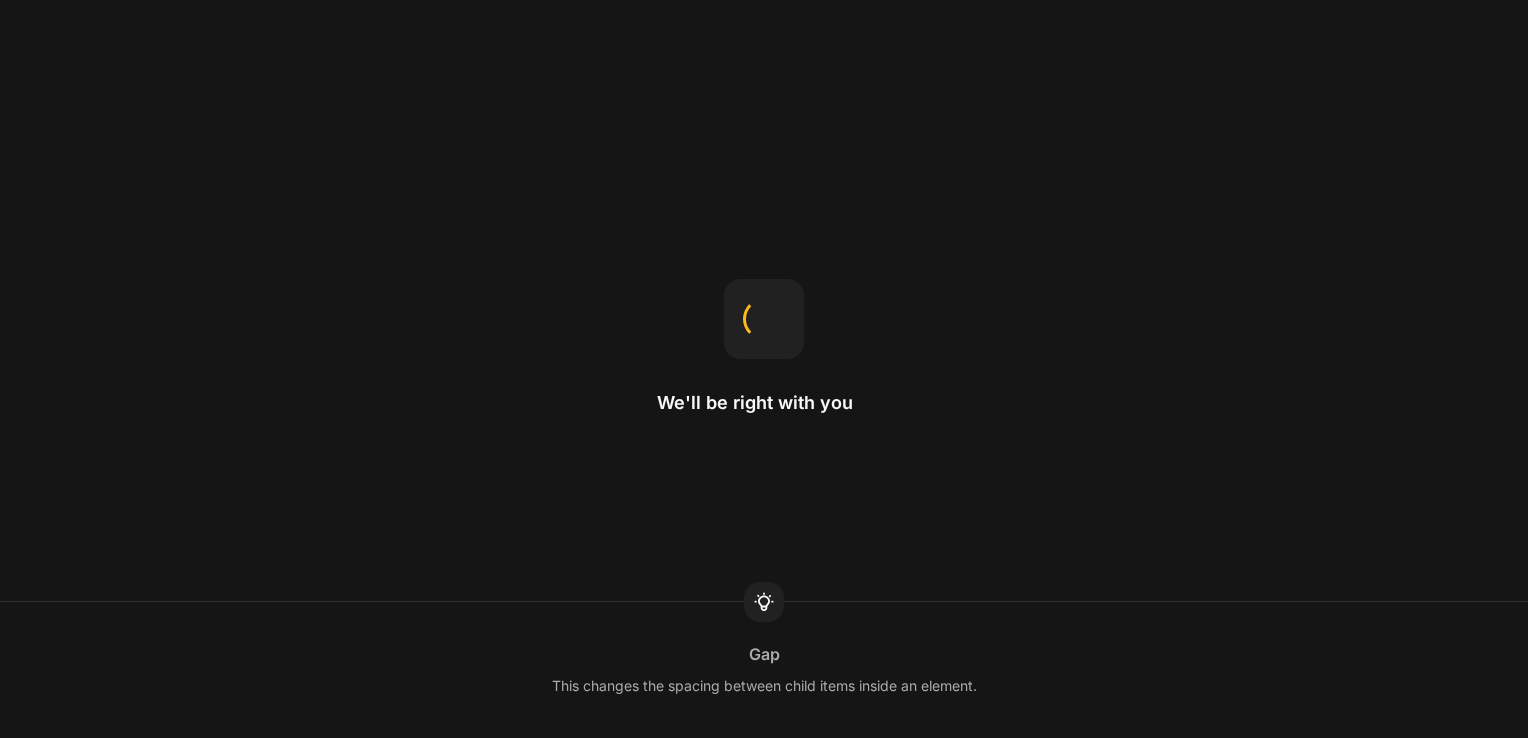 scroll, scrollTop: 0, scrollLeft: 0, axis: both 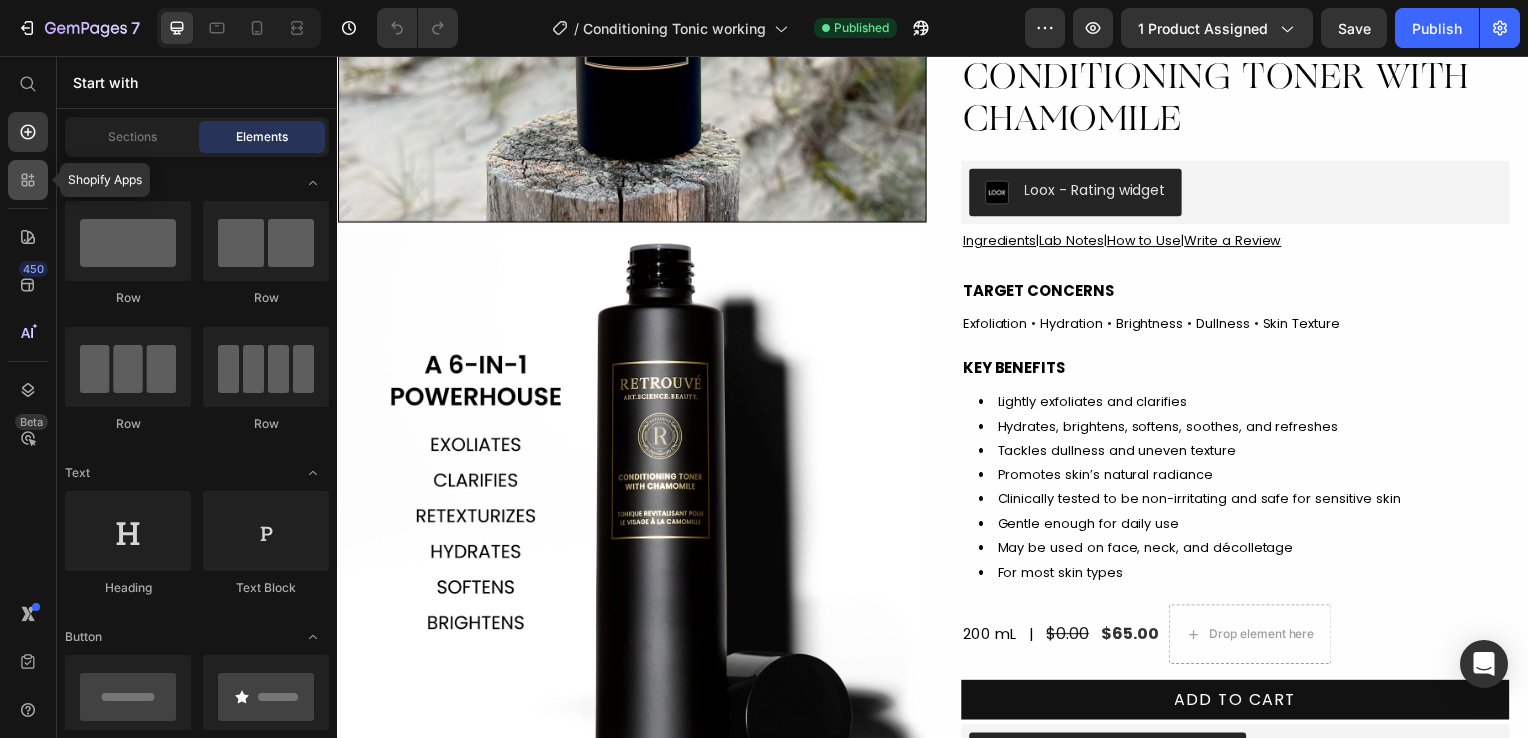 click 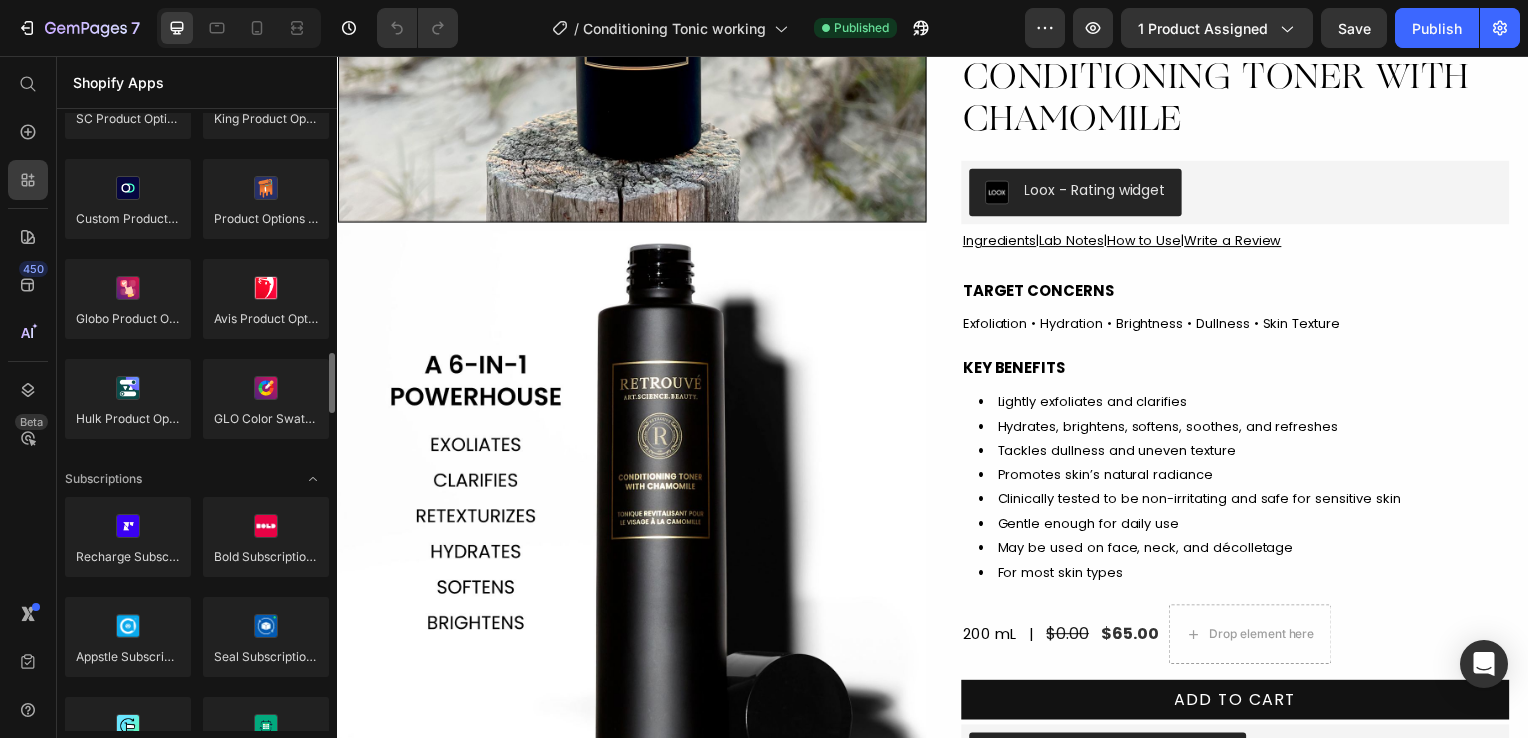 scroll, scrollTop: 2416, scrollLeft: 0, axis: vertical 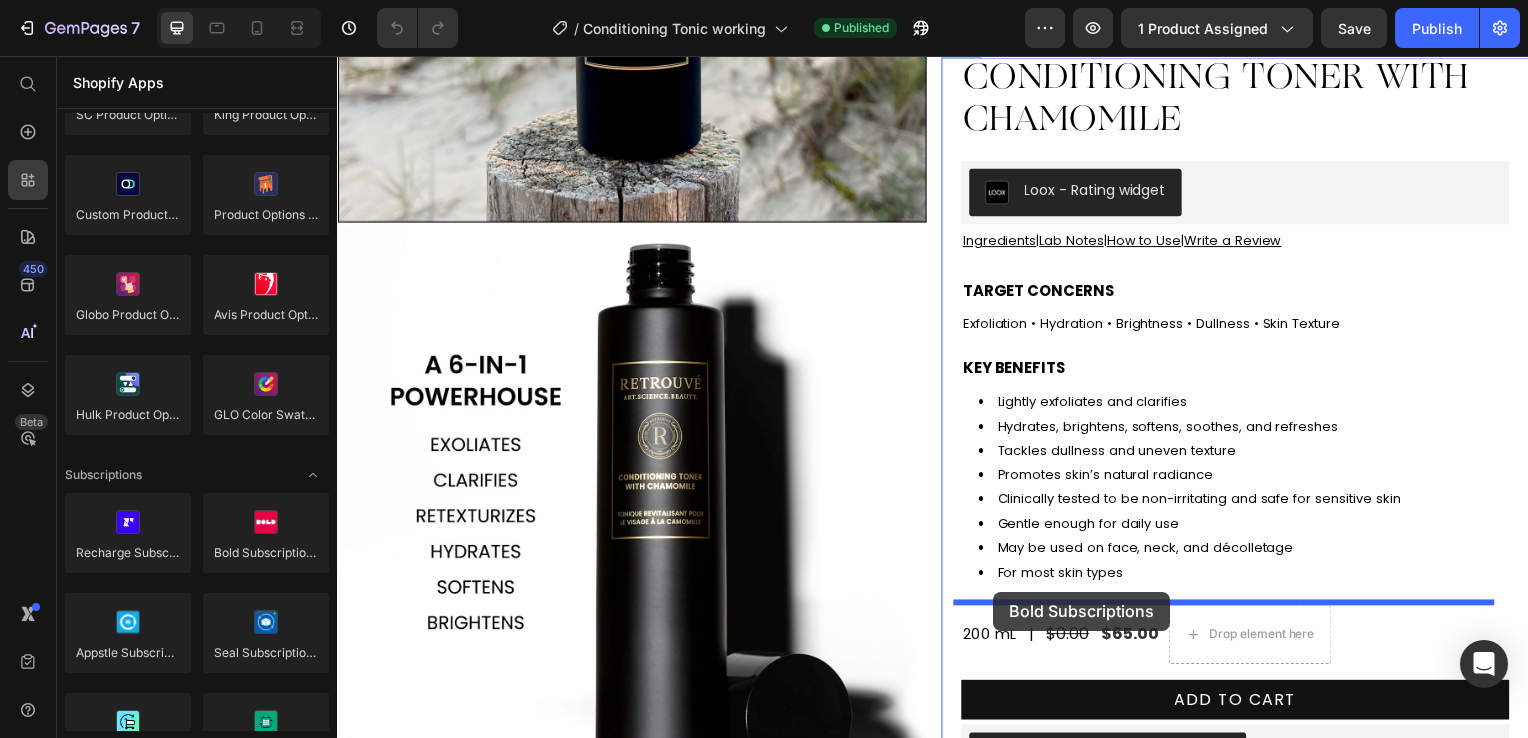 drag, startPoint x: 577, startPoint y: 574, endPoint x: 998, endPoint y: 596, distance: 421.57443 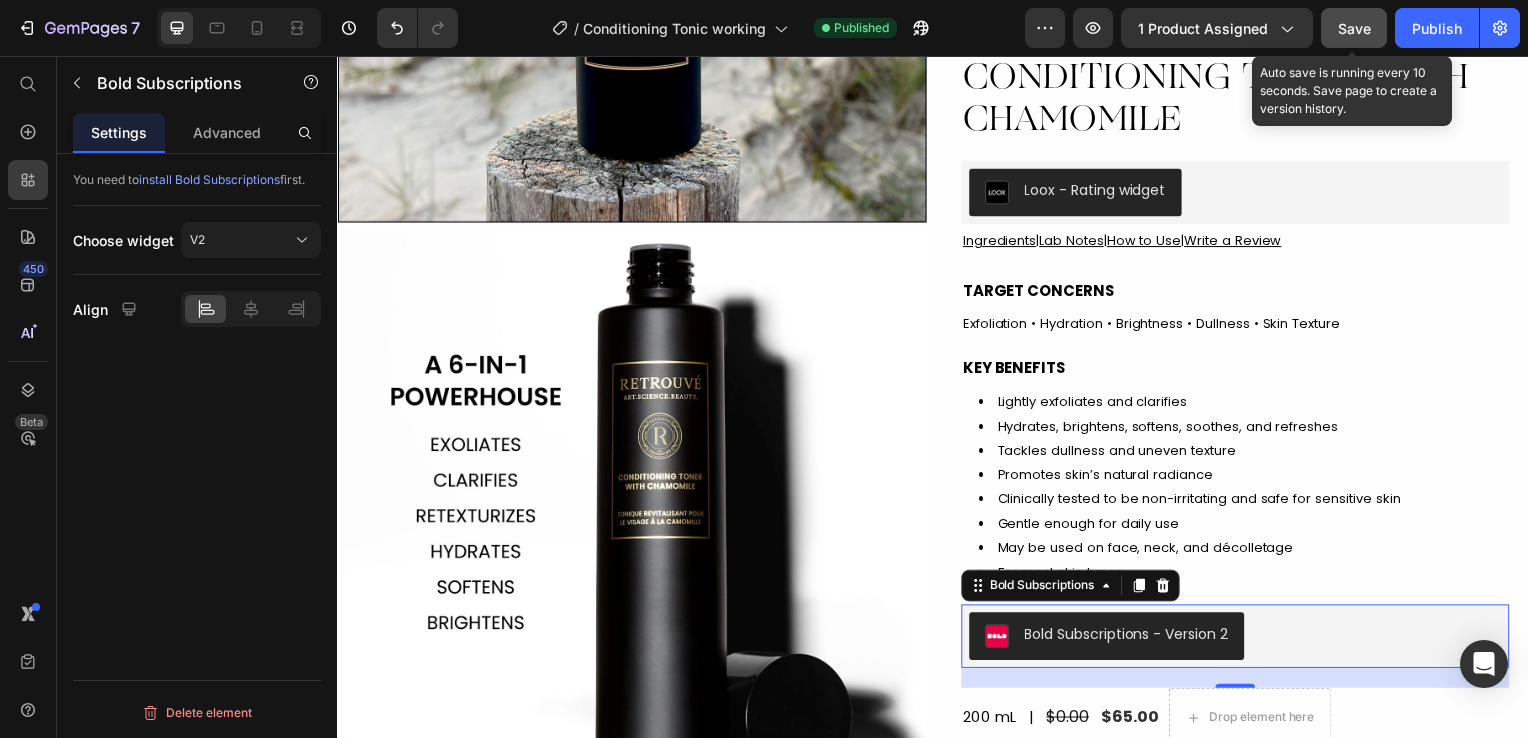 click on "Save" at bounding box center (1354, 28) 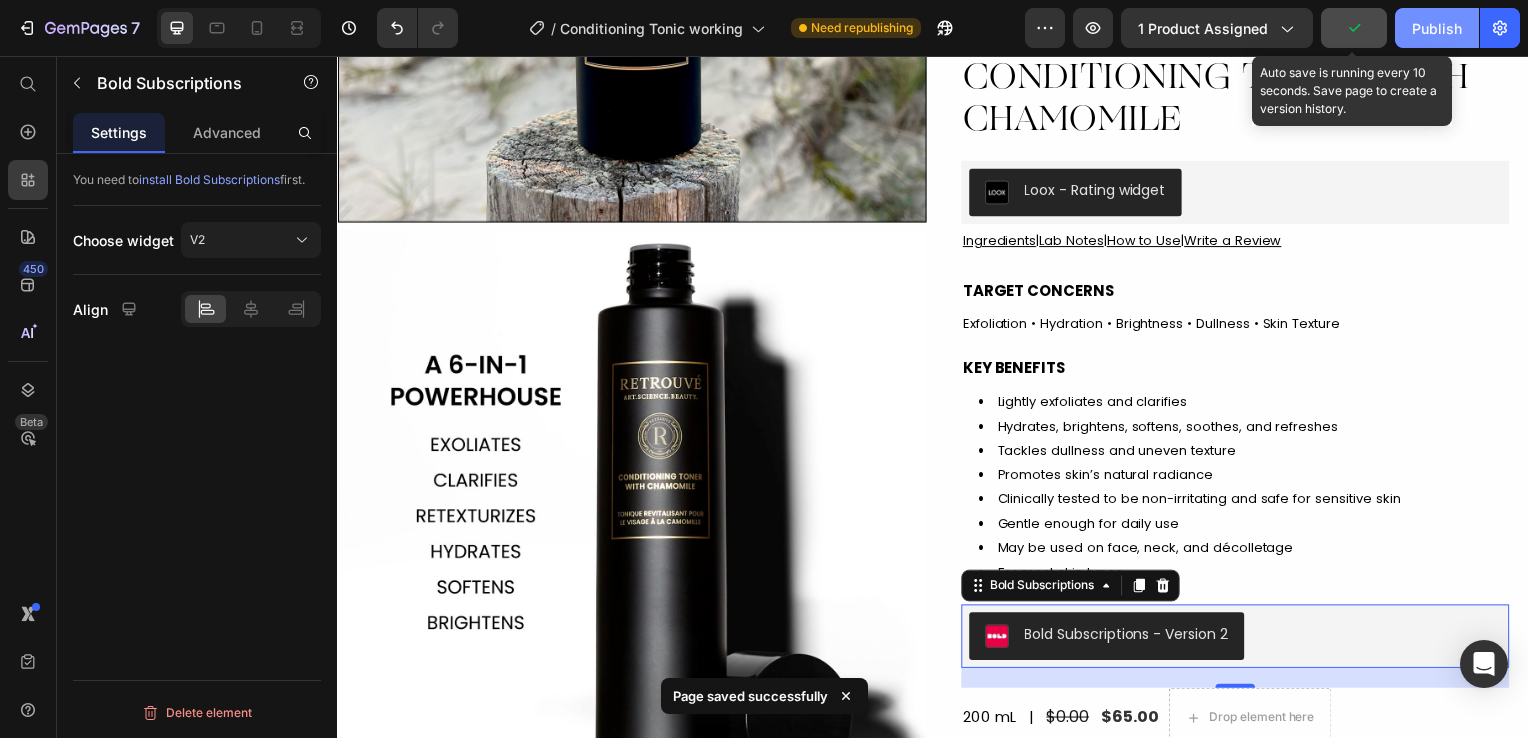 click on "Publish" at bounding box center (1437, 28) 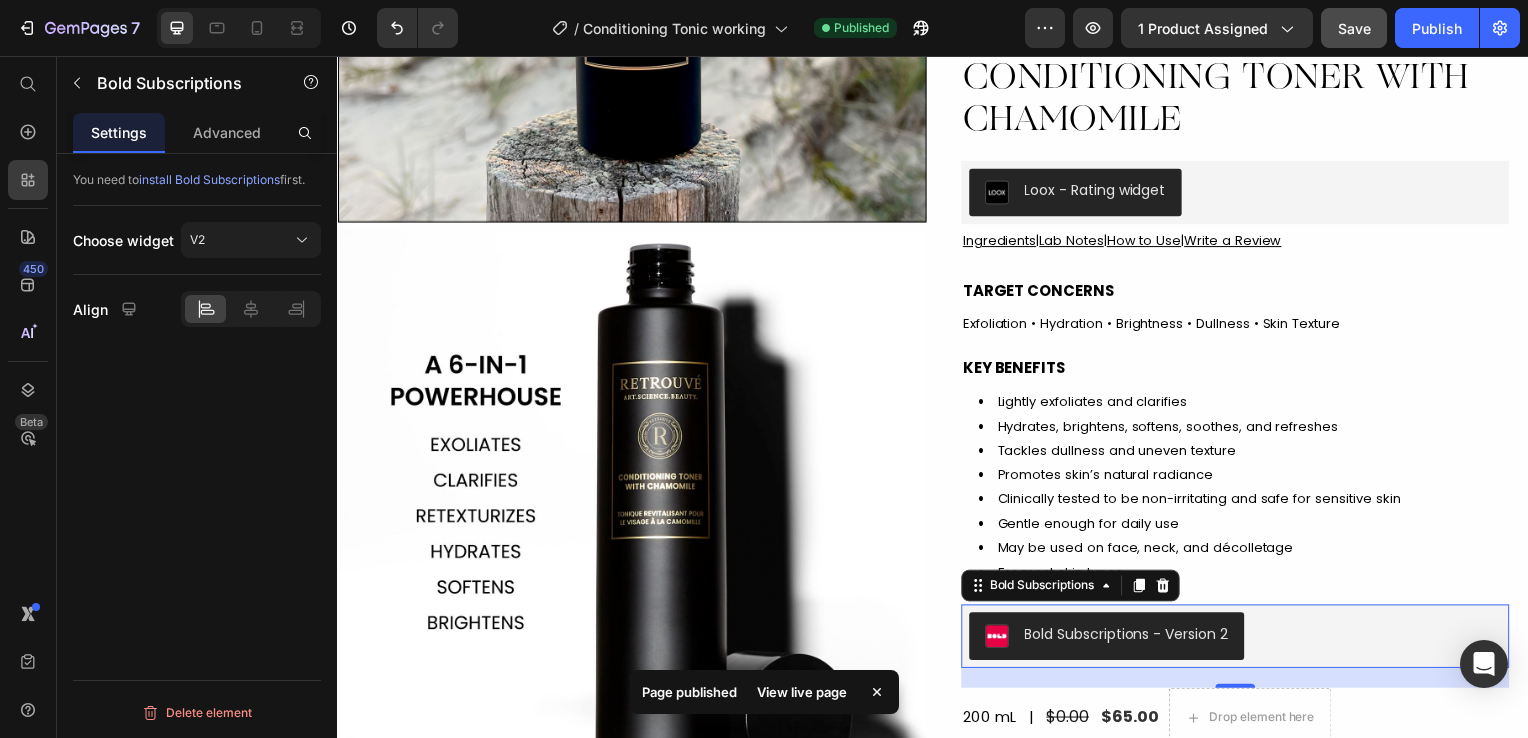 click on "View live page" at bounding box center [802, 692] 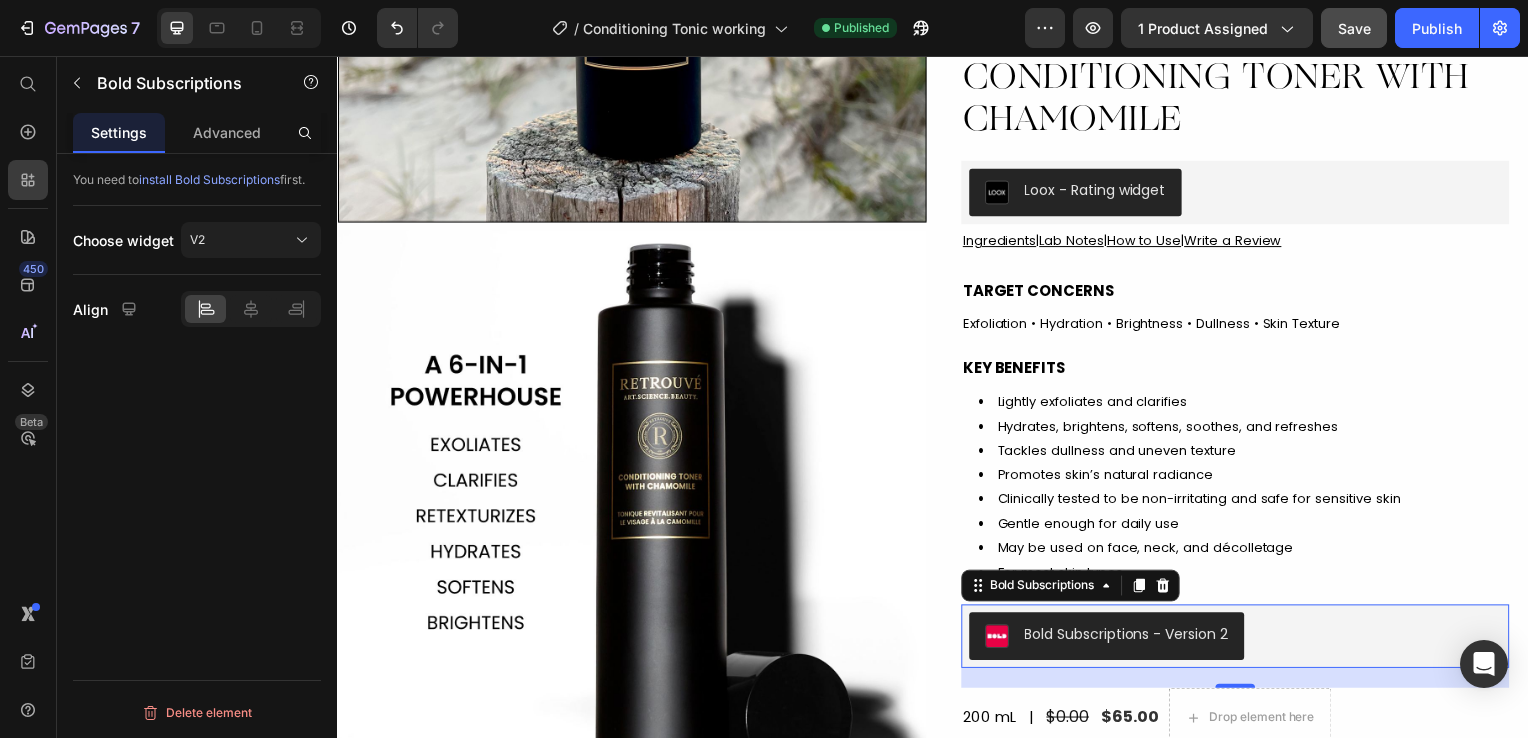 click on "Bold Subscriptions - Version 2" at bounding box center (1241, 641) 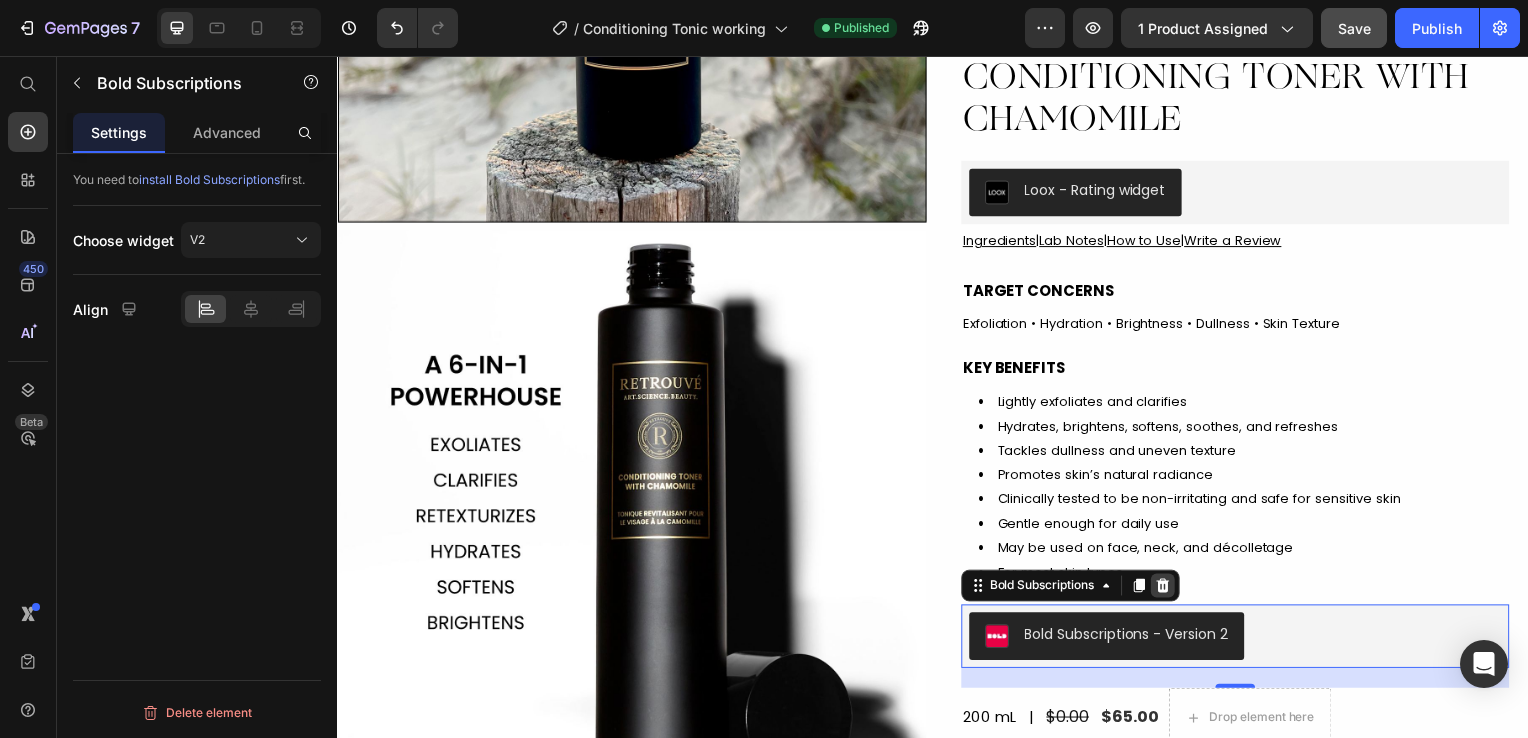 click 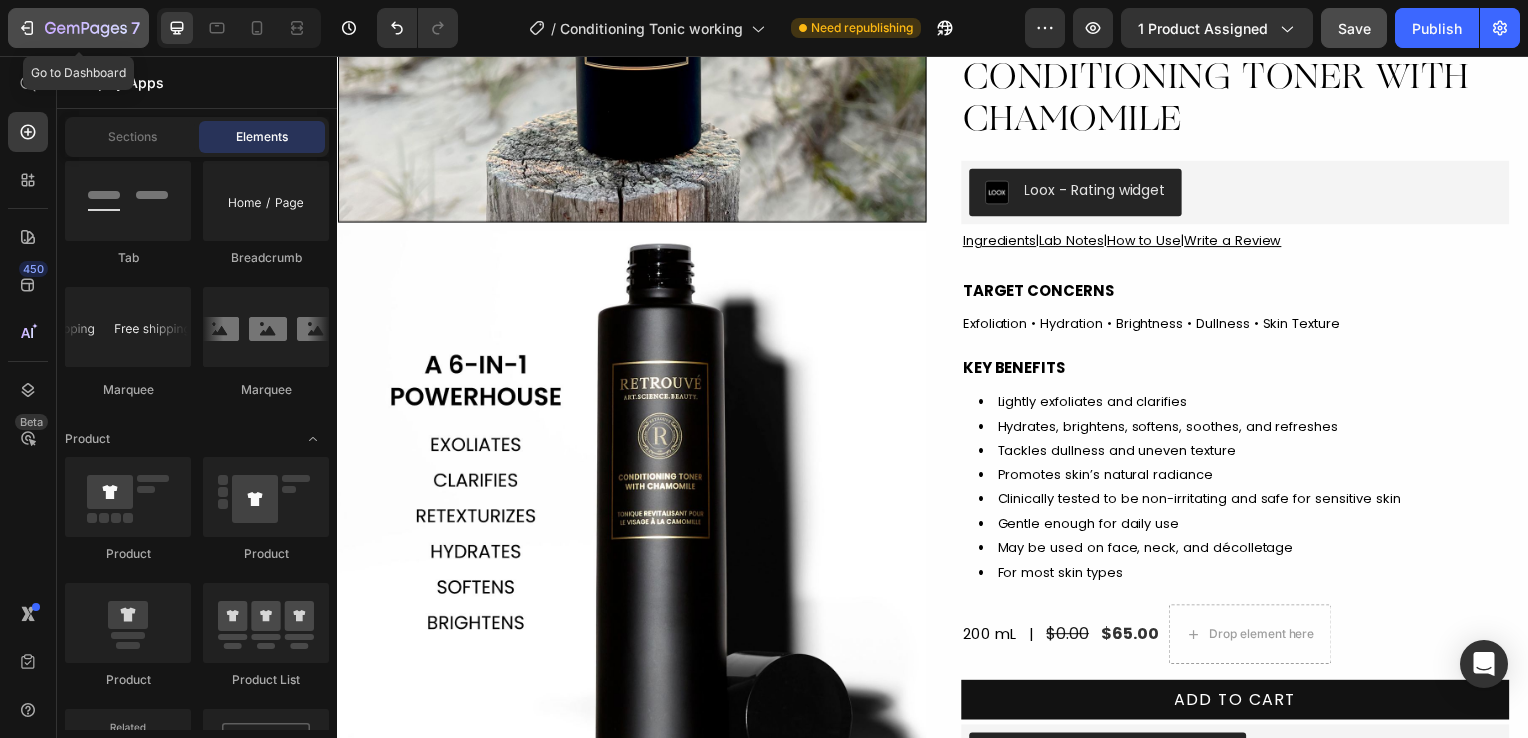 click 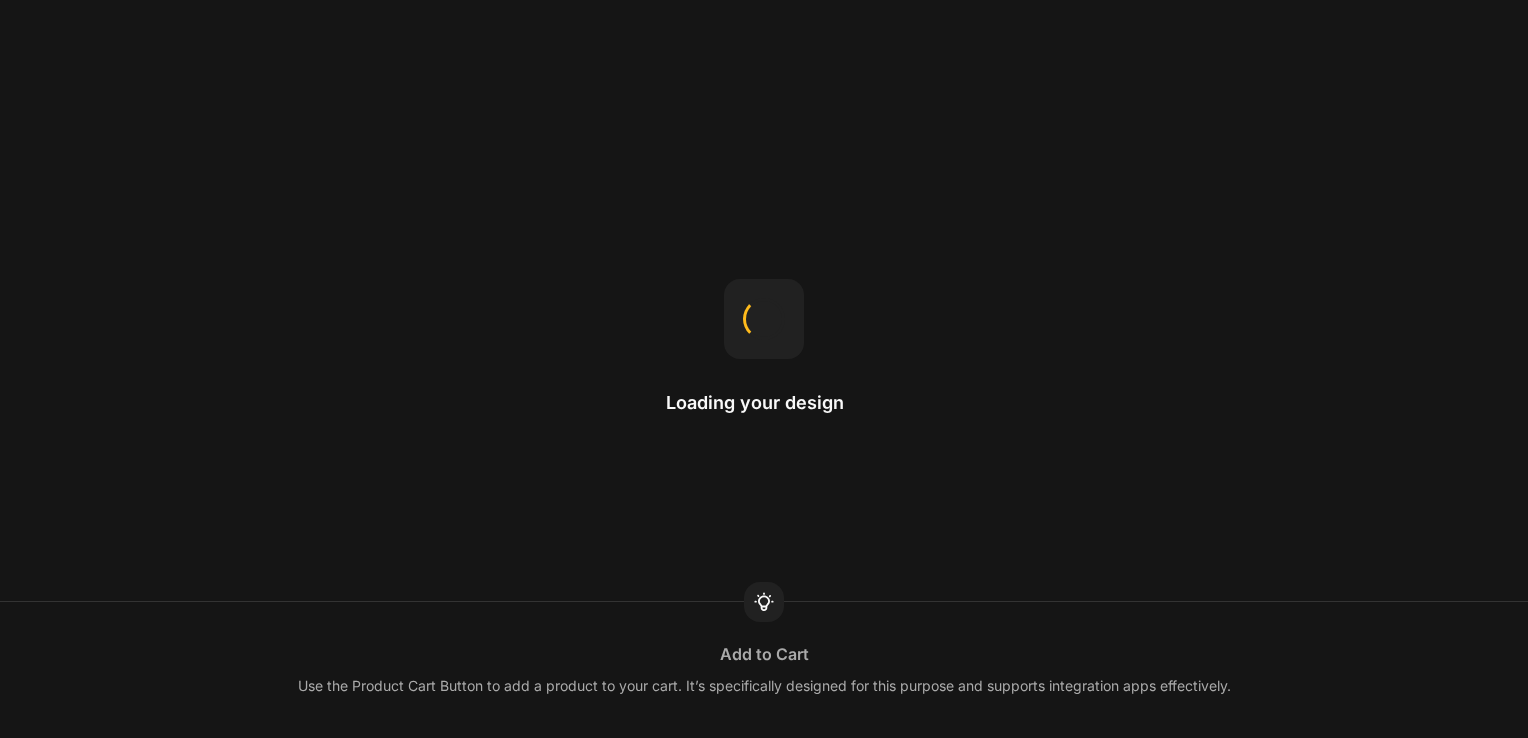 scroll, scrollTop: 0, scrollLeft: 0, axis: both 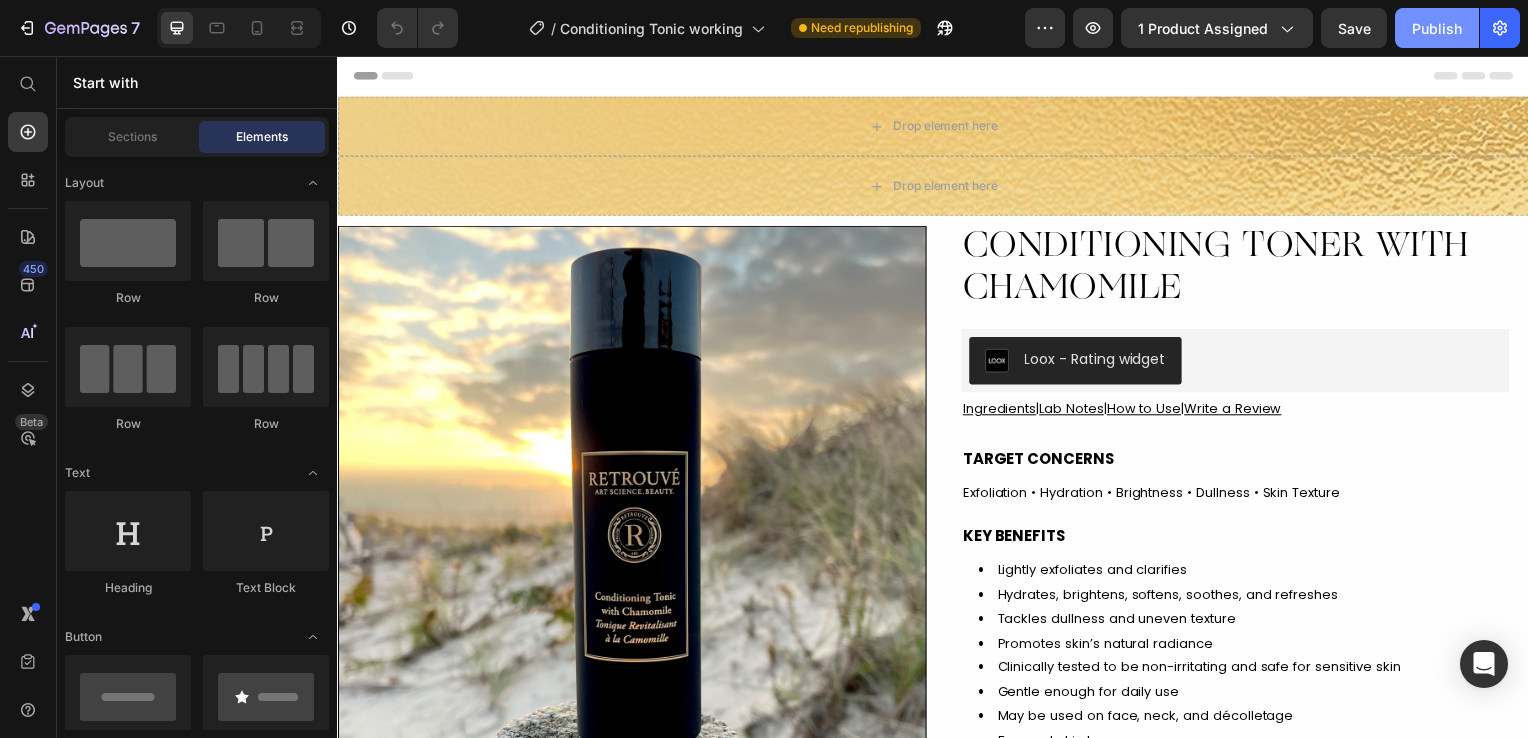 click on "Publish" at bounding box center [1437, 28] 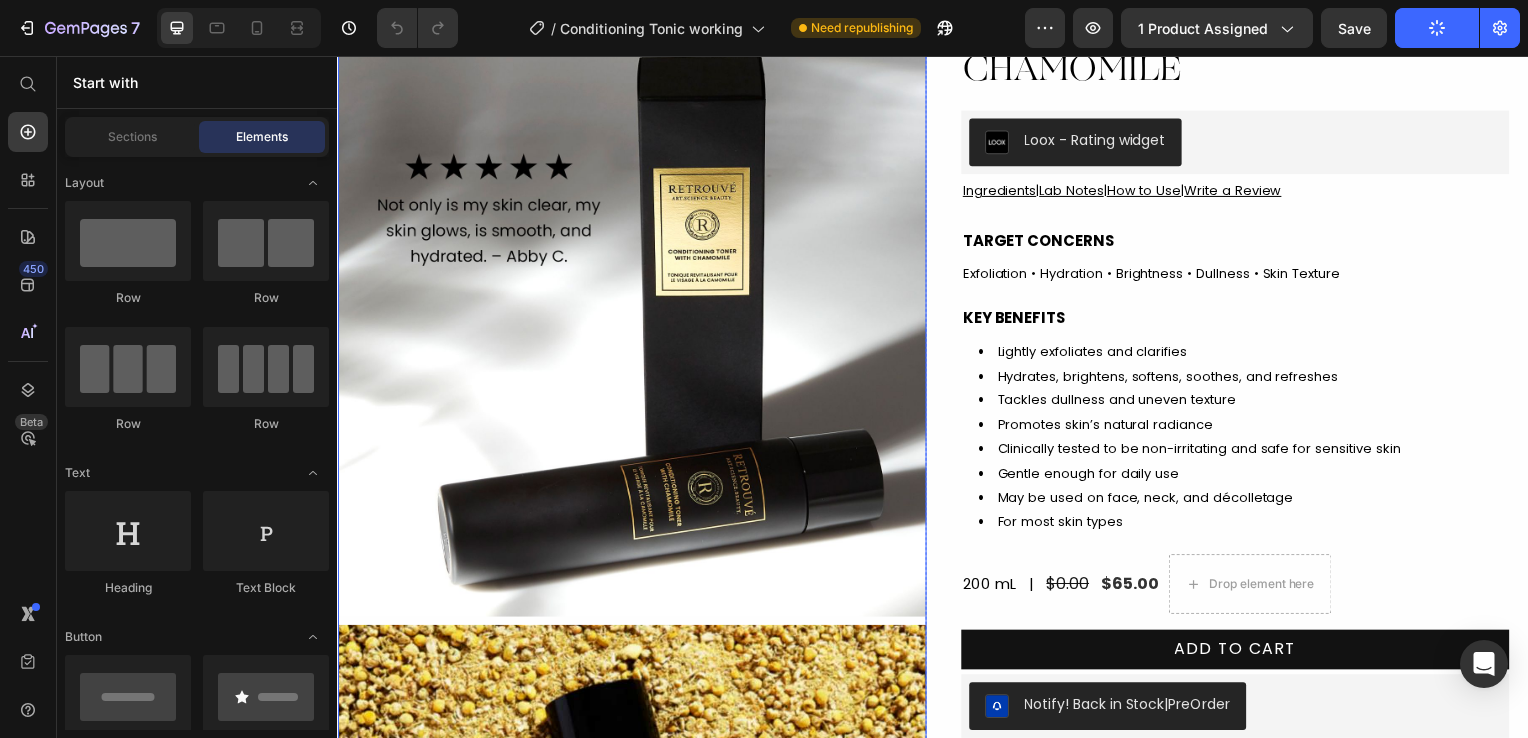 scroll, scrollTop: 4388, scrollLeft: 0, axis: vertical 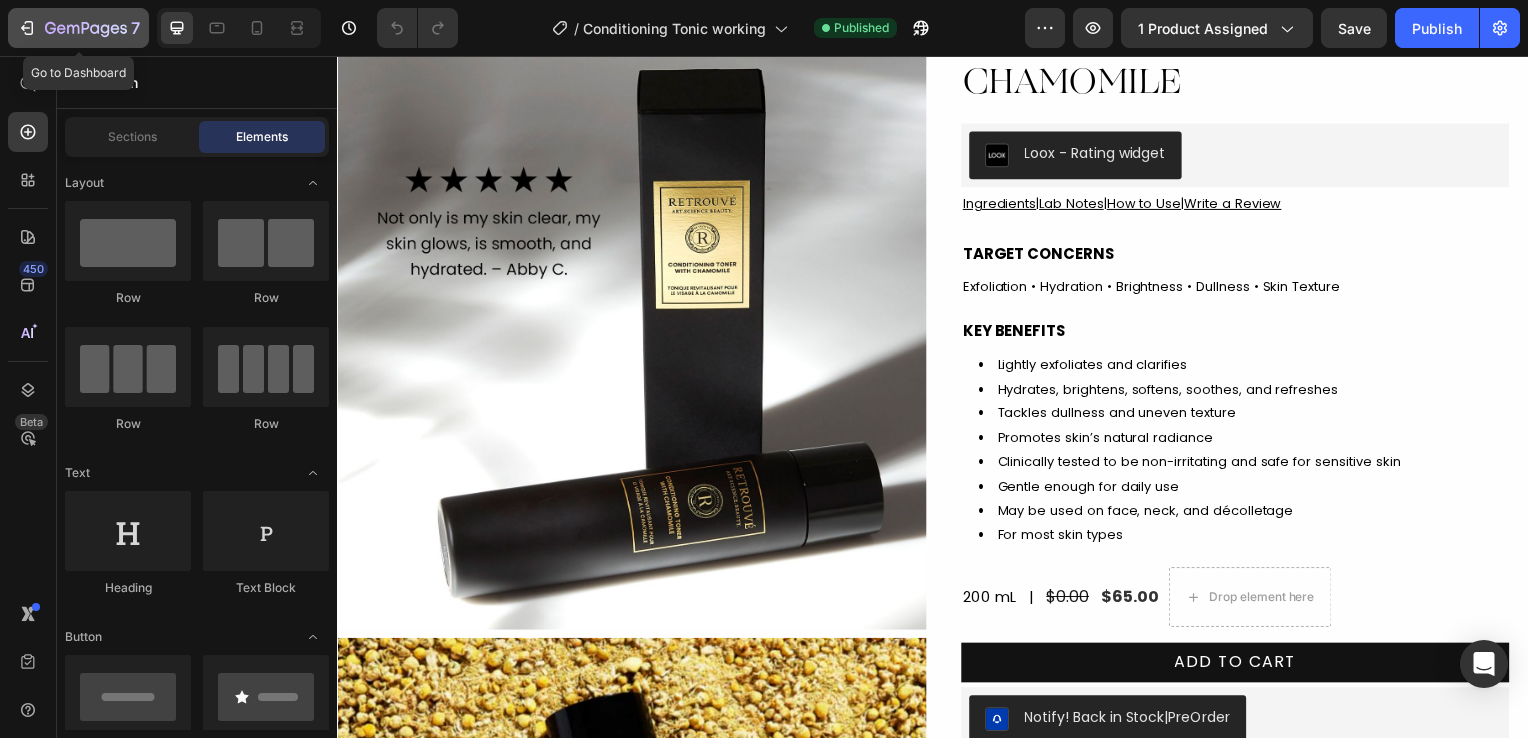 click on "7" at bounding box center (78, 28) 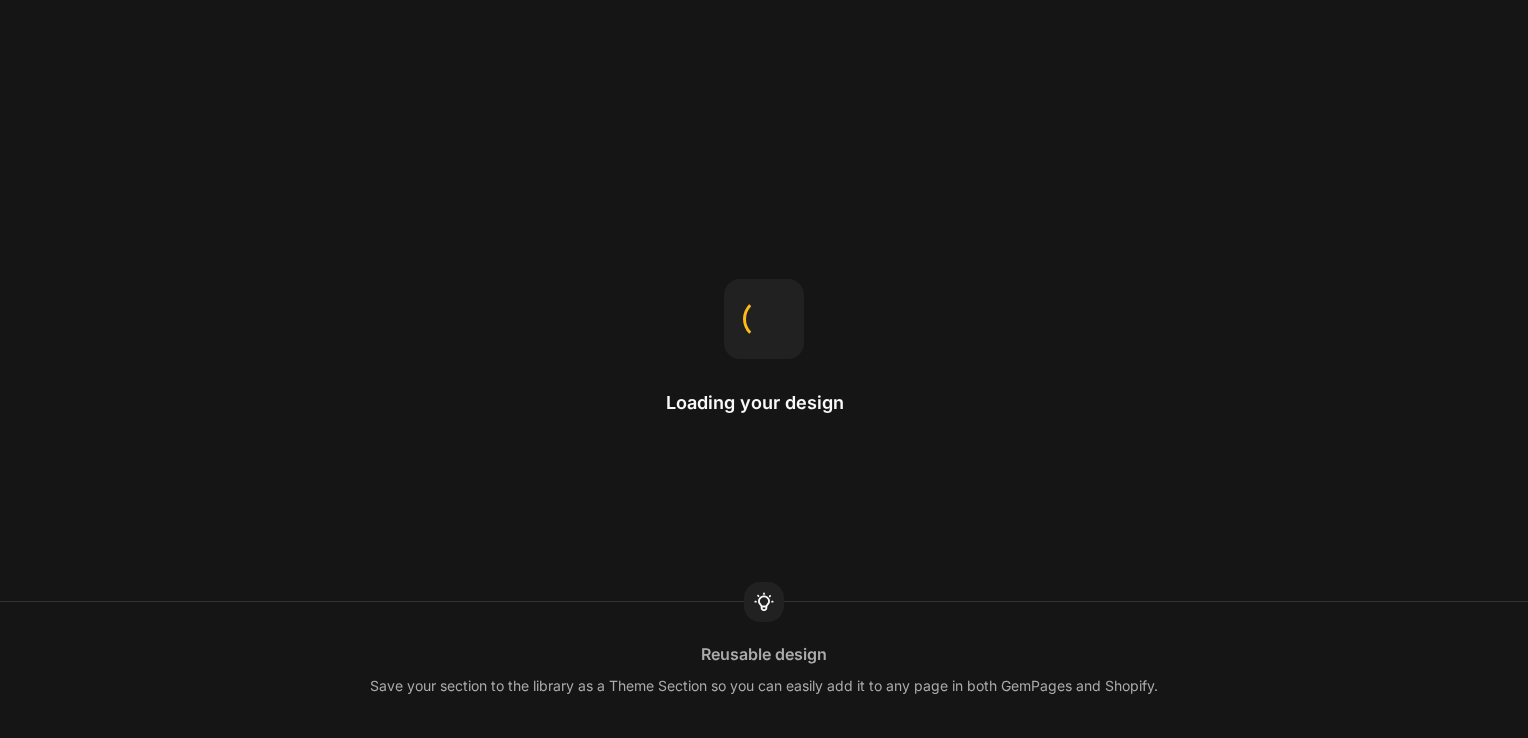 scroll, scrollTop: 0, scrollLeft: 0, axis: both 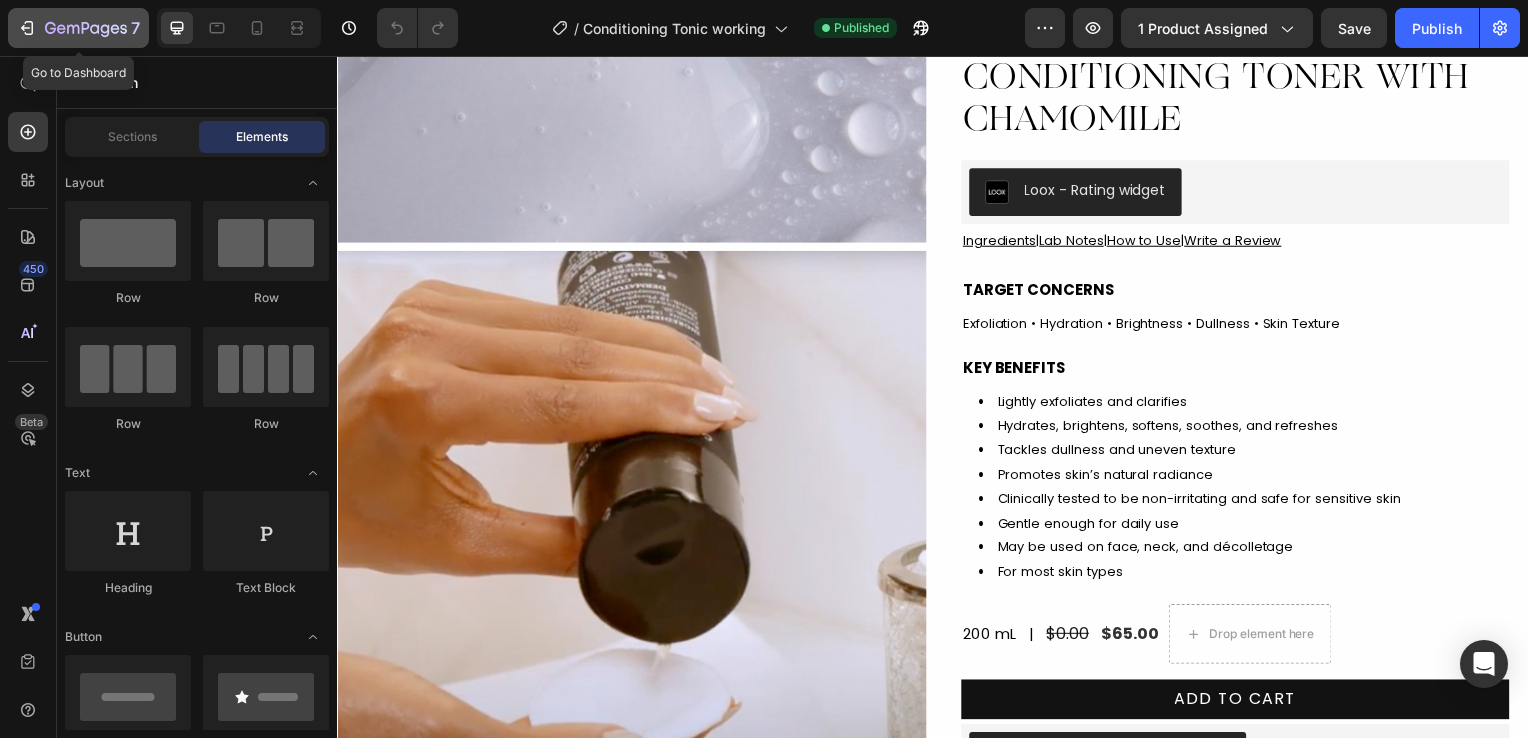 click on "7" at bounding box center (78, 28) 